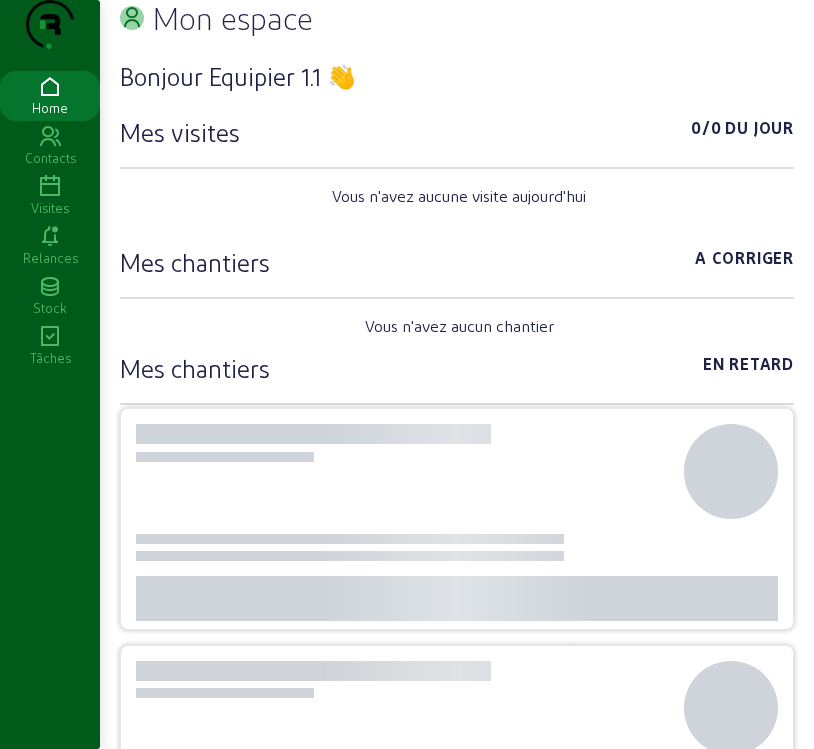 scroll, scrollTop: 0, scrollLeft: 0, axis: both 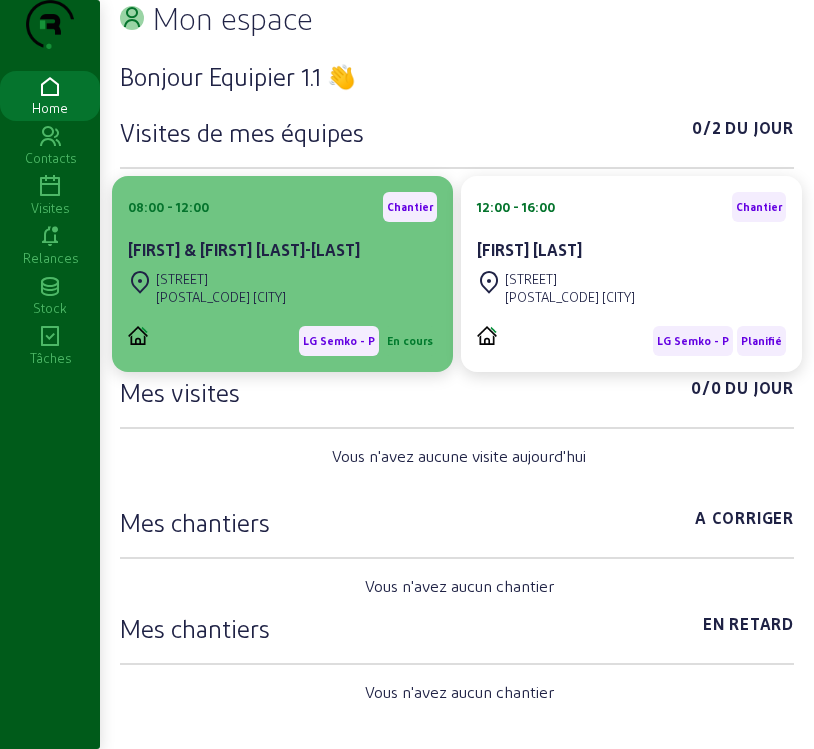 click on "[STREET]" at bounding box center (221, 279) 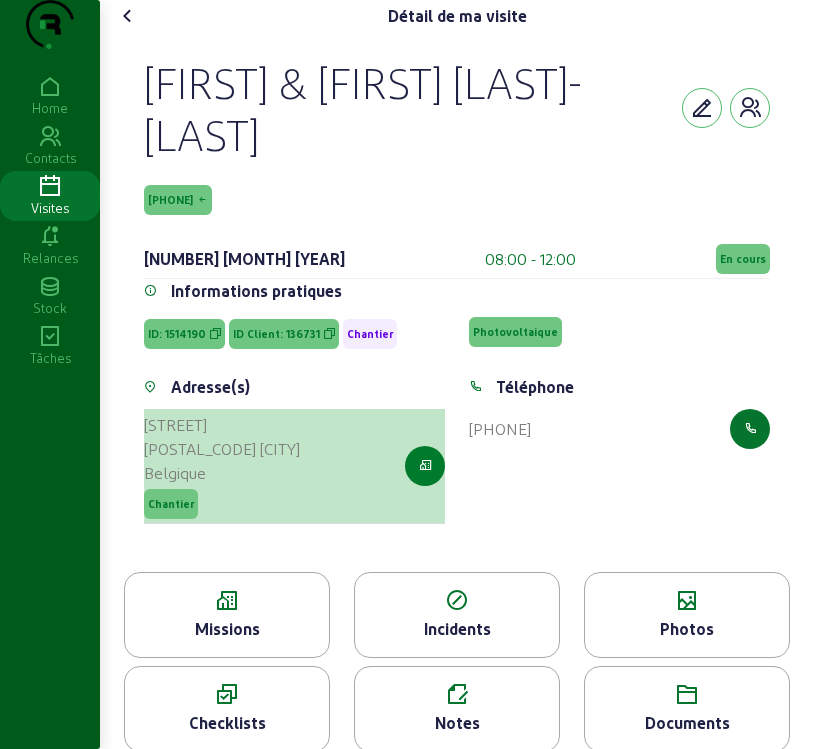 click at bounding box center [425, 466] 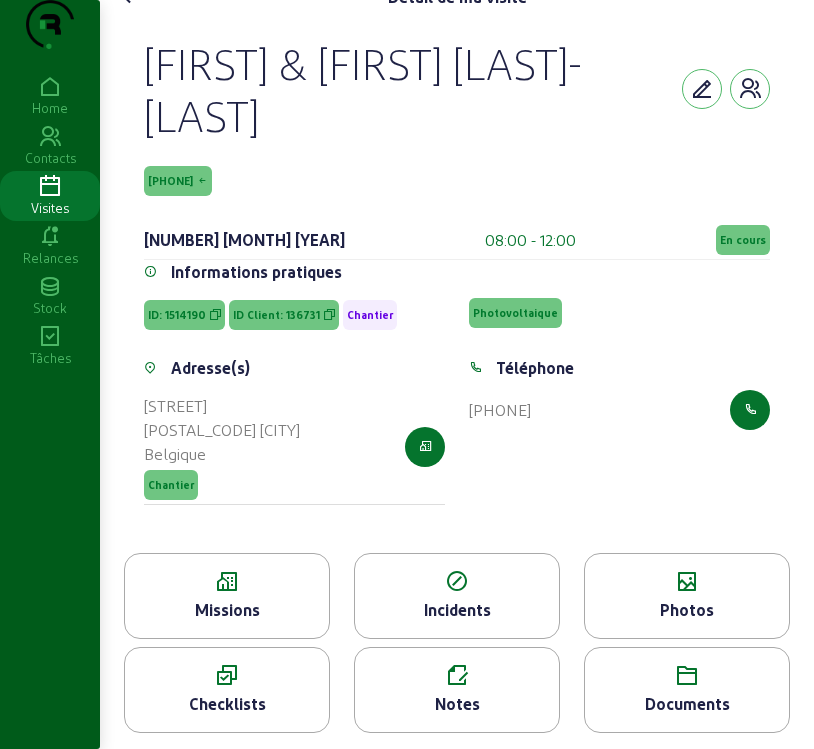 scroll, scrollTop: 59, scrollLeft: 0, axis: vertical 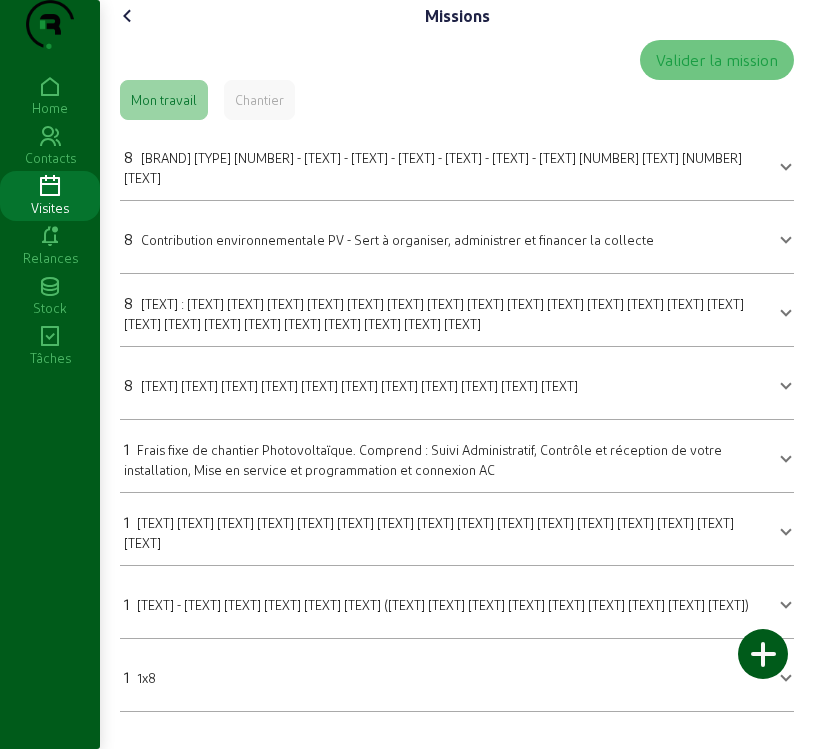 click on "[BRAND] [TYPE] [NUMBER] - [TEXT] - [TEXT] - [TEXT] - [TEXT] - [TEXT] - [TEXT] [NUMBER] [TEXT] [NUMBER] [TEXT]" at bounding box center (433, 167) 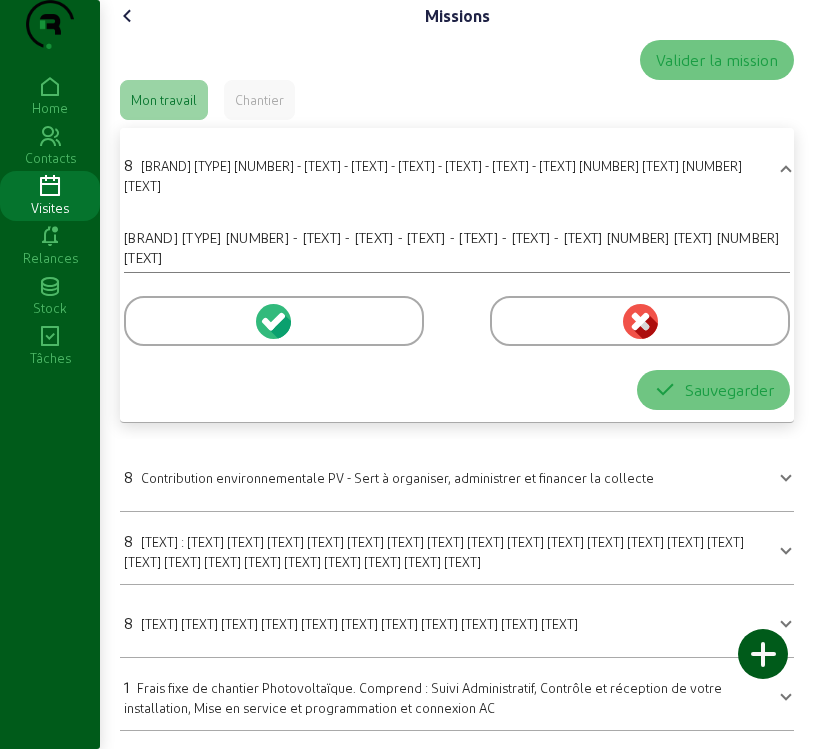 click at bounding box center [268, 323] 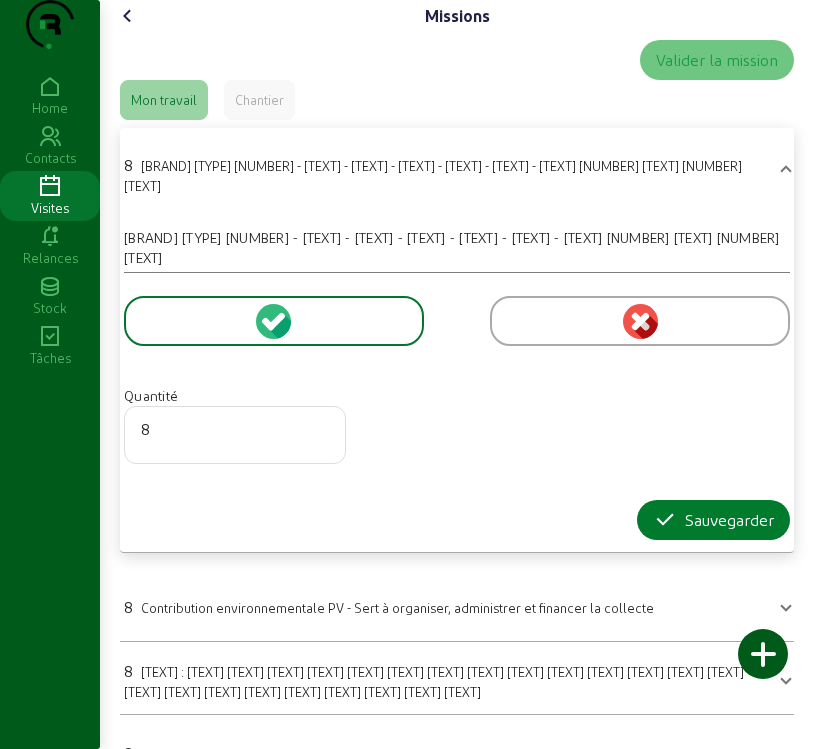 click on "Sauvegarder" at bounding box center [713, 520] 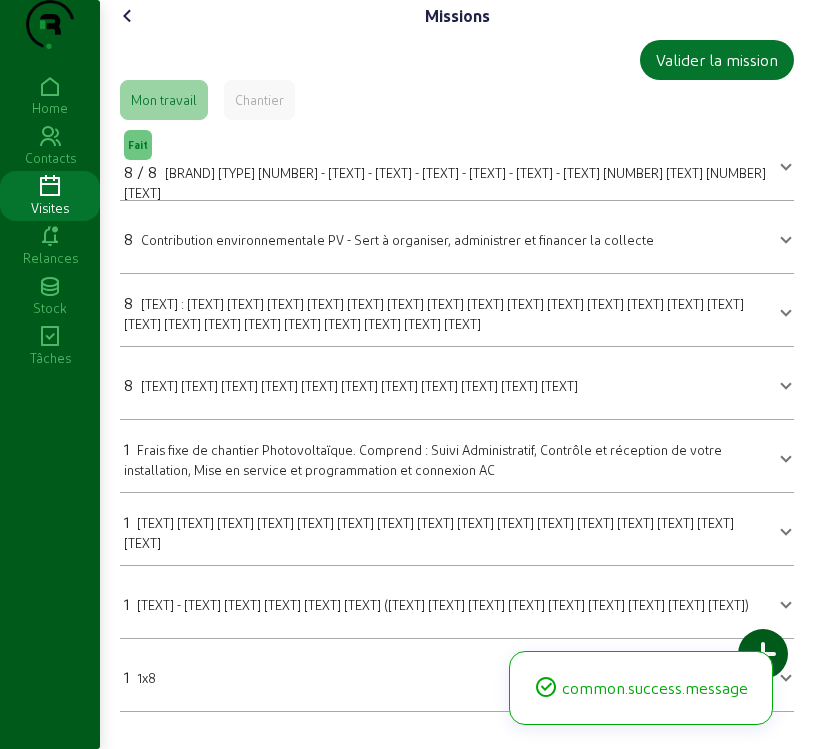 click on "[TEXT] : [TEXT] [TEXT] [TEXT] [TEXT] [TEXT] [TEXT] [TEXT] [TEXT] [TEXT] [TEXT] [TEXT] [TEXT] [TEXT] [TEXT] [TEXT] [TEXT] [TEXT] [TEXT] [TEXT] [TEXT] [TEXT] [TEXT] [TEXT]" at bounding box center [434, 313] 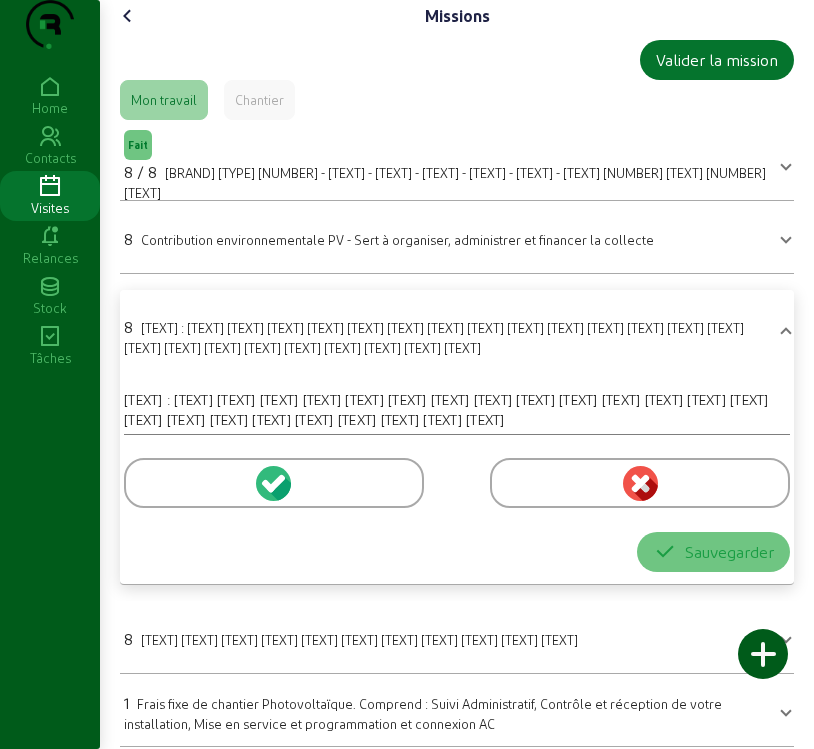 click at bounding box center [280, 488] 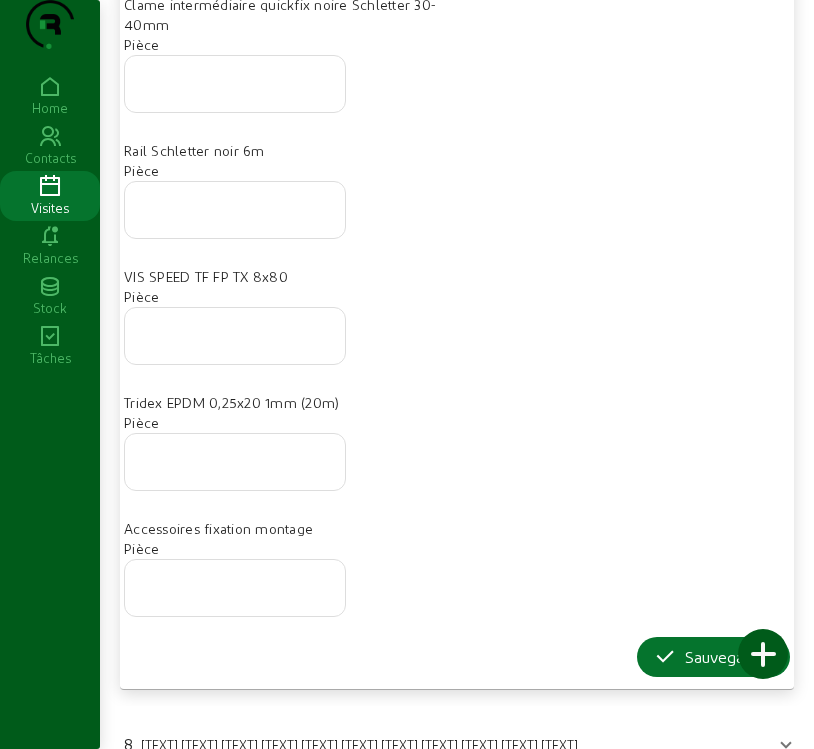 scroll, scrollTop: 1000, scrollLeft: 0, axis: vertical 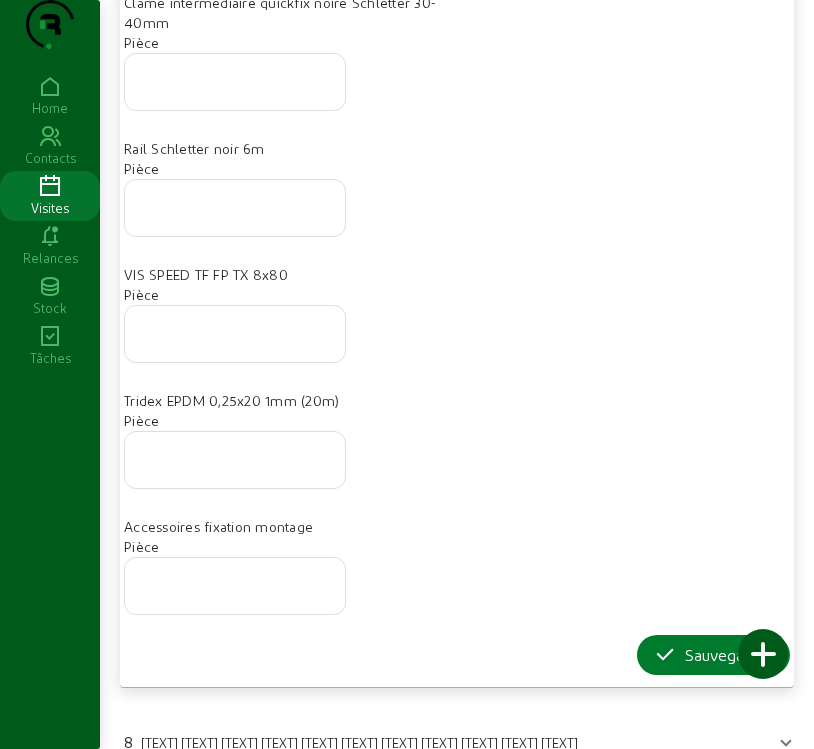 click on "Sauvegarder" at bounding box center (713, 655) 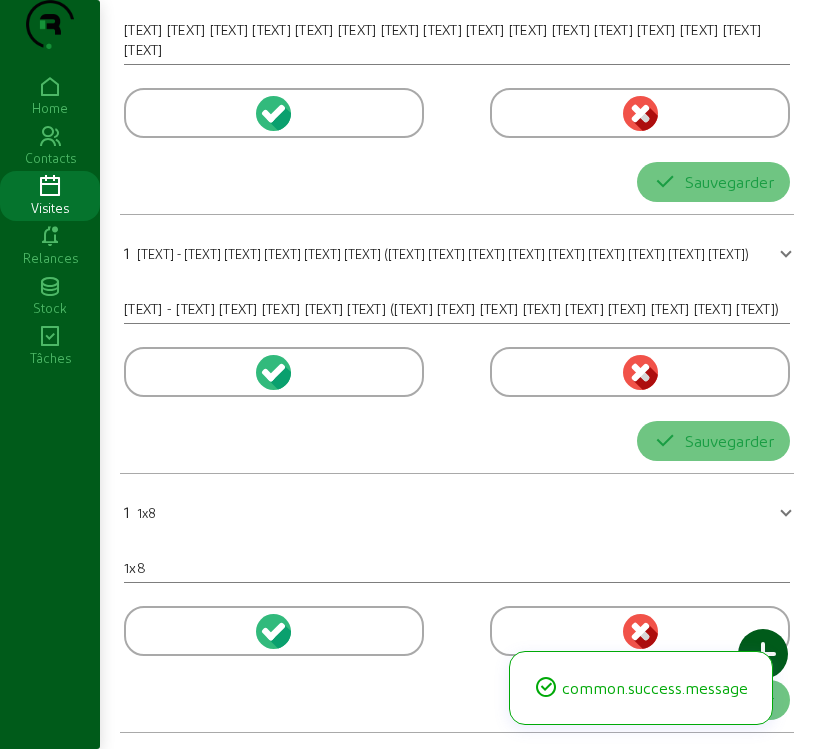 scroll, scrollTop: 19, scrollLeft: 0, axis: vertical 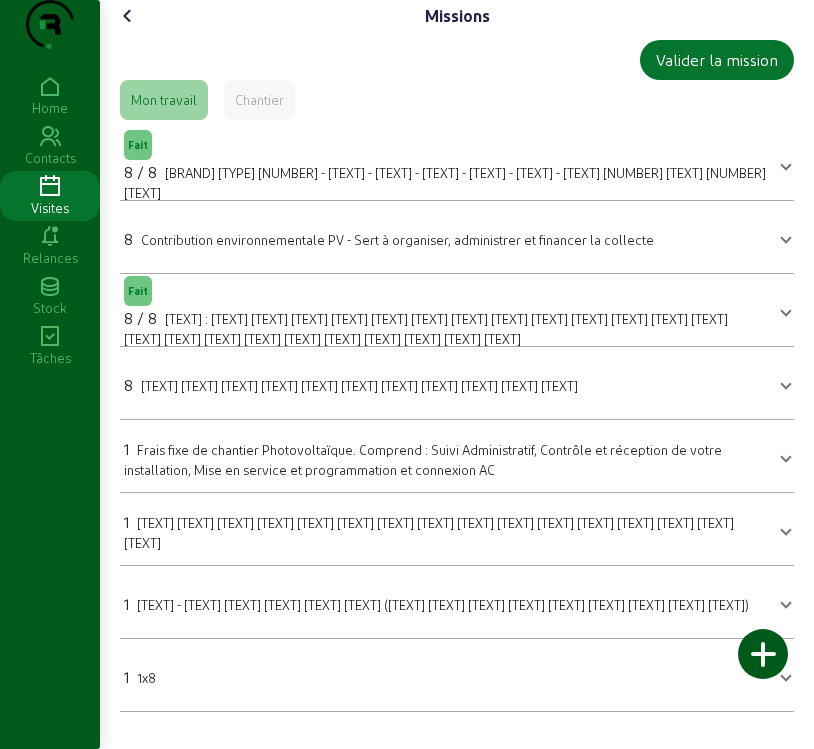 click on "1 1x8" at bounding box center (445, 675) 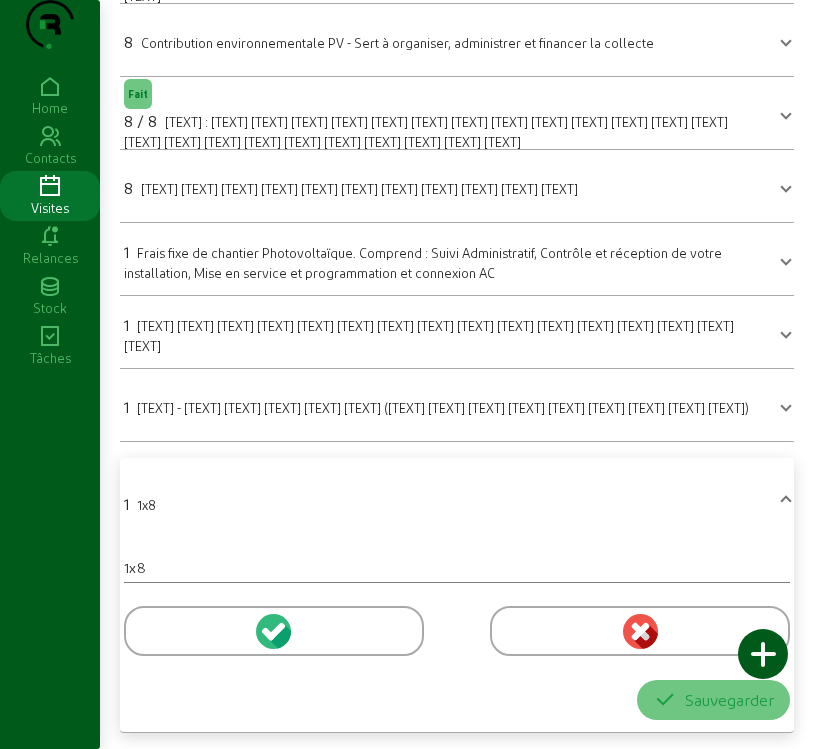 scroll, scrollTop: 237, scrollLeft: 0, axis: vertical 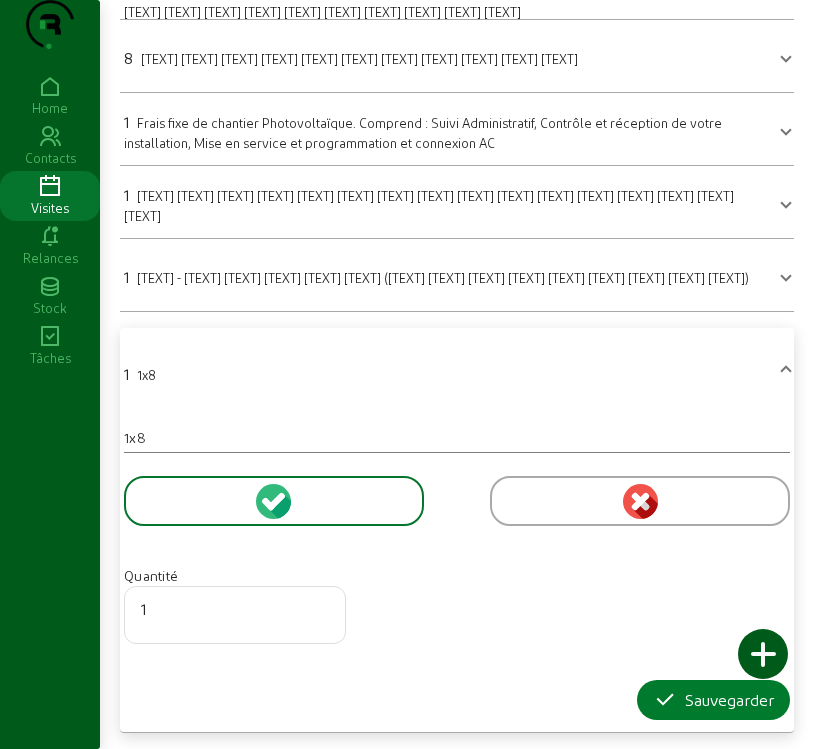 click on "Sauvegarder" at bounding box center (713, 700) 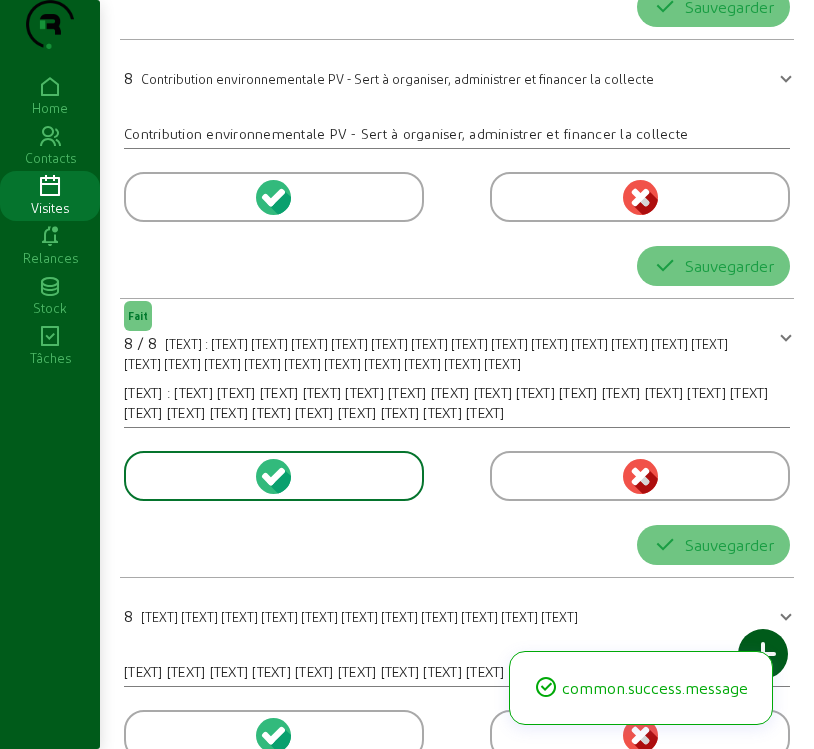 scroll, scrollTop: 0, scrollLeft: 0, axis: both 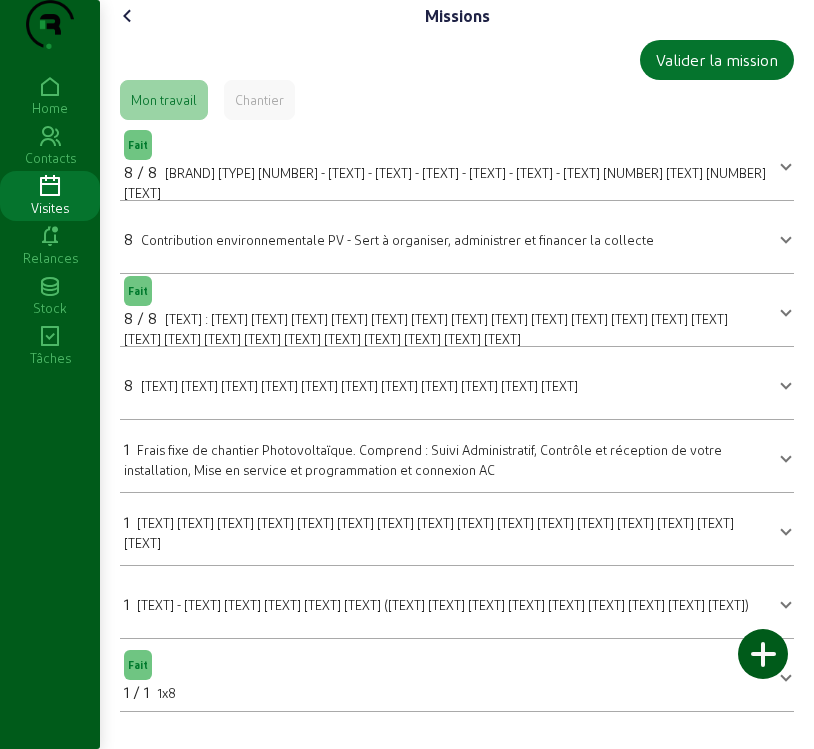 click on "Chantier" at bounding box center [164, 100] 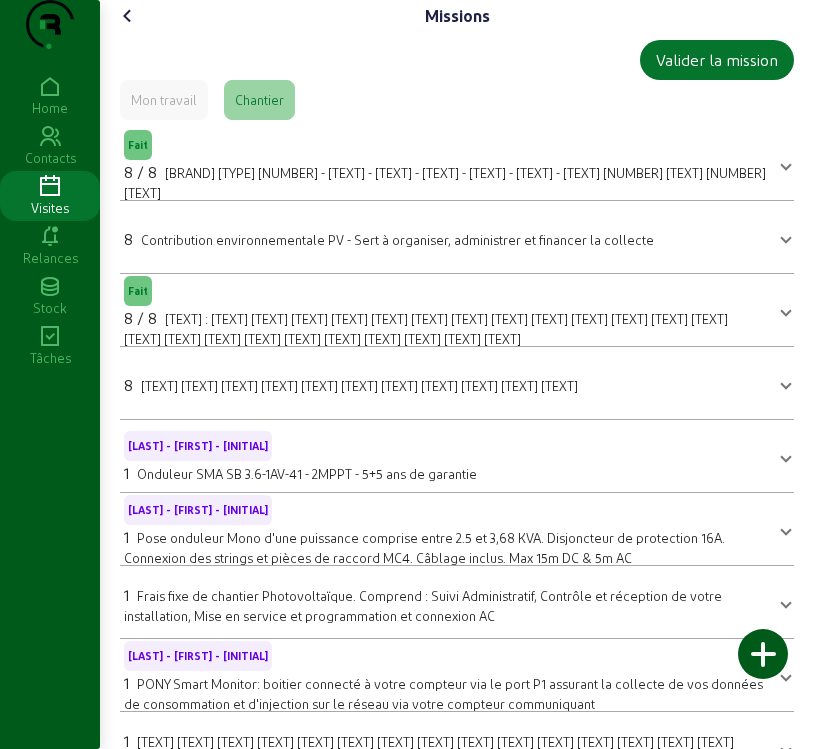 click on "Mon travail" at bounding box center (164, 100) 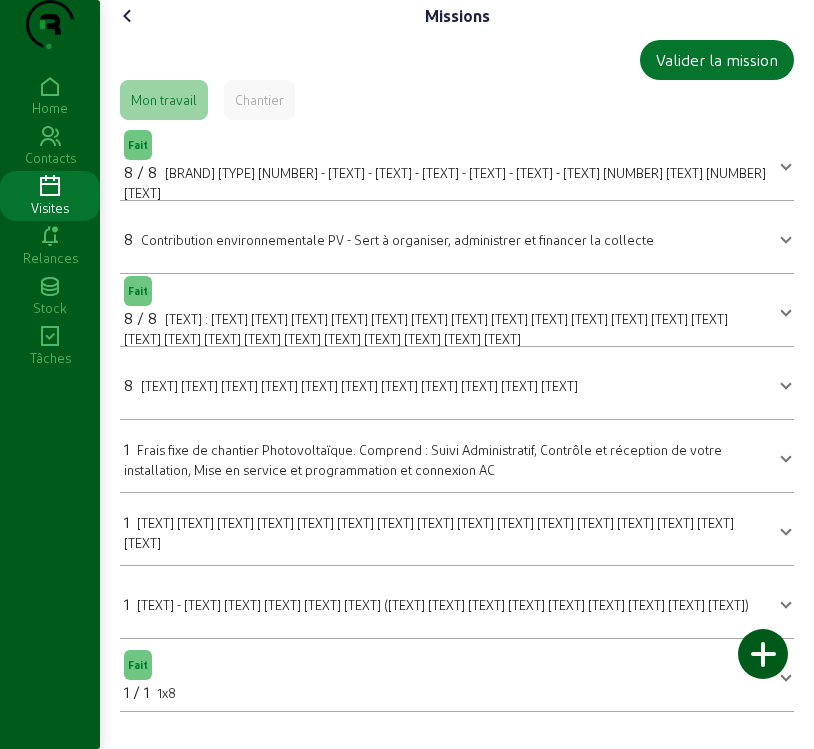 click on "[NUMBER] [TEXT] [TEXT] [TEXT] [TEXT] [TEXT] [TEXT] [TEXT] [TEXT] [TEXT] [TEXT] [TEXT] [TEXT] [TEXT] [TEXT] [TEXT]" at bounding box center (457, 529) 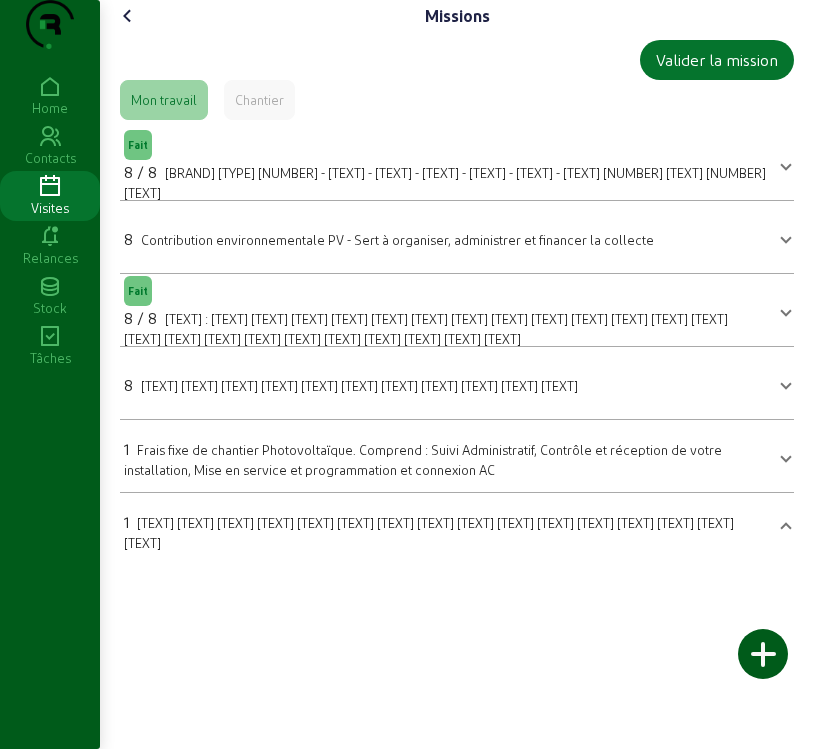 click on "[NUMBER] [TEXT] [TEXT] [TEXT] [TEXT] [TEXT] [TEXT] [TEXT] [TEXT] [TEXT] [TEXT] [TEXT] [TEXT] [TEXT] [TEXT] [TEXT]" at bounding box center (457, 529) 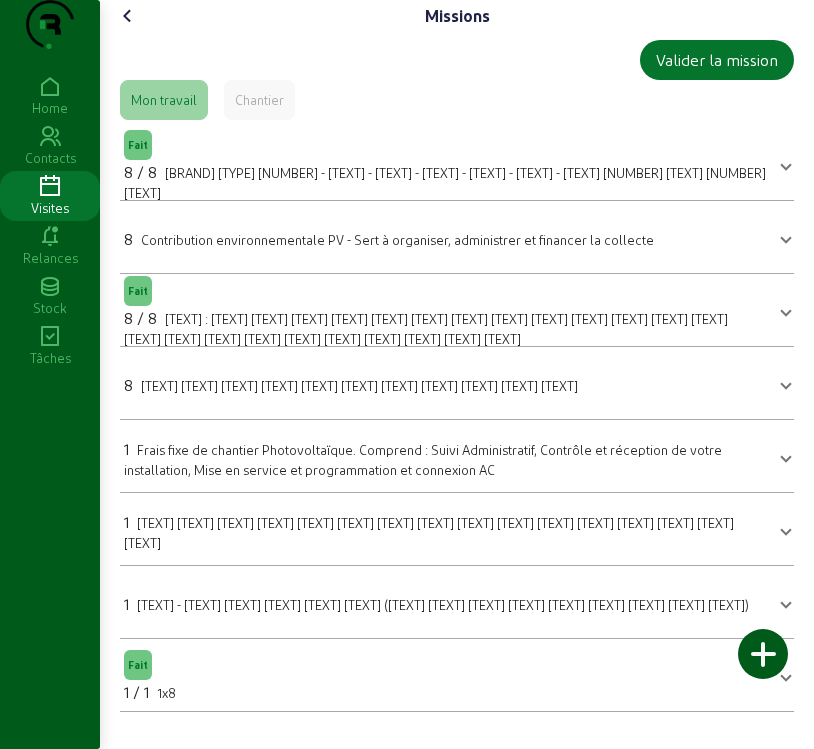click on "[NUMBER] [TEXT] [TEXT] [TEXT] [TEXT] [TEXT] [TEXT] [TEXT] [TEXT] [TEXT] [TEXT] [TEXT] [TEXT] [TEXT] [TEXT] [TEXT]" at bounding box center [457, 529] 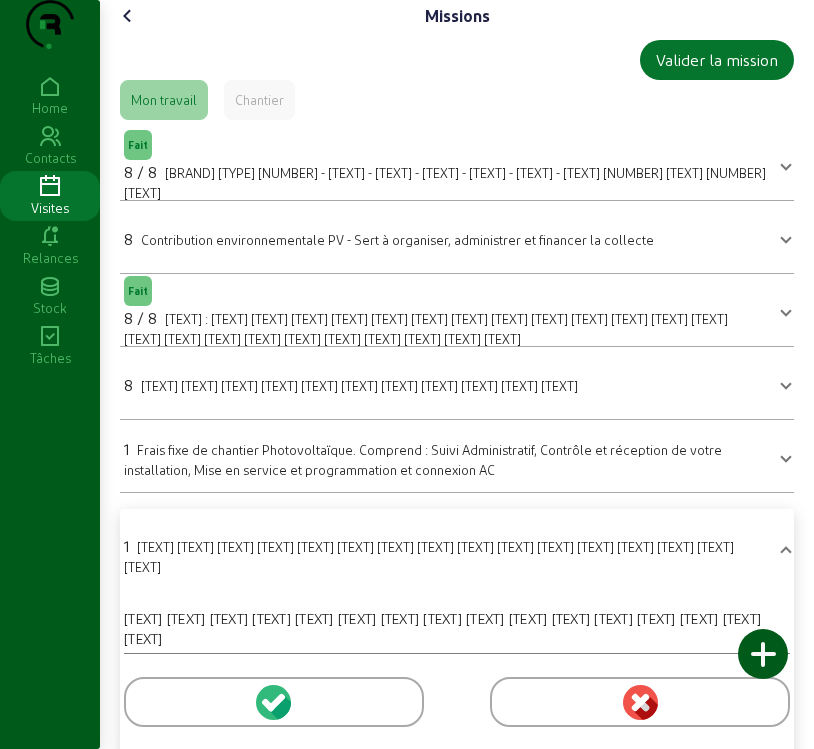 click on "[NUMBER] [TEXT] [TEXT] [TEXT] [TEXT] [TEXT] [TEXT] [TEXT] [TEXT] [TEXT] [TEXT] [TEXT] [TEXT] [TEXT] [TEXT] [TEXT]" at bounding box center [457, 553] 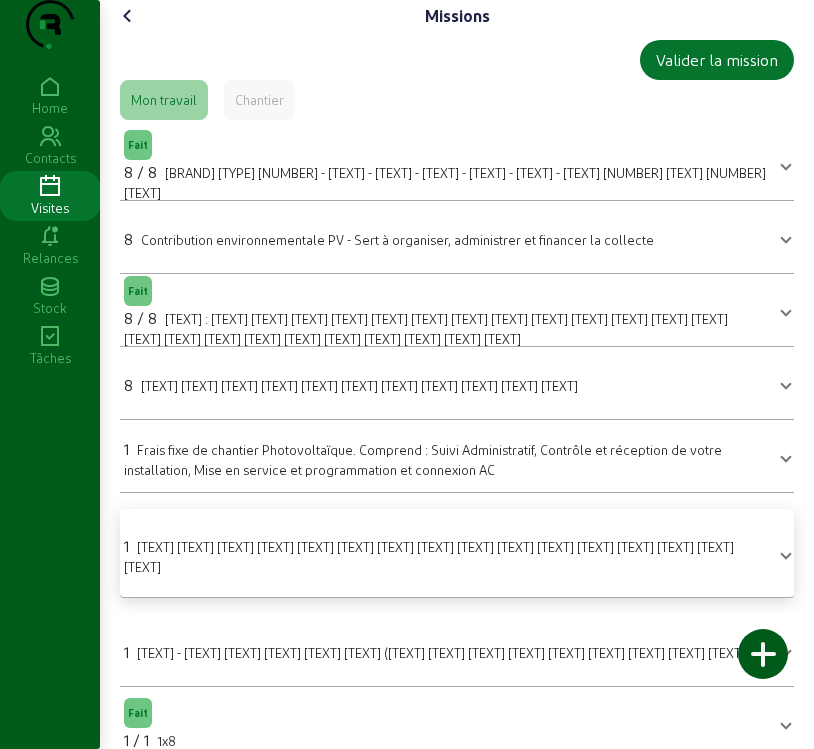 click on "[NUMBER] [TEXT] [TEXT] [TEXT] [TEXT] [TEXT] [TEXT] [TEXT] [TEXT] [TEXT] [TEXT] [TEXT] [TEXT] [TEXT] [TEXT] [TEXT]" at bounding box center [457, 553] 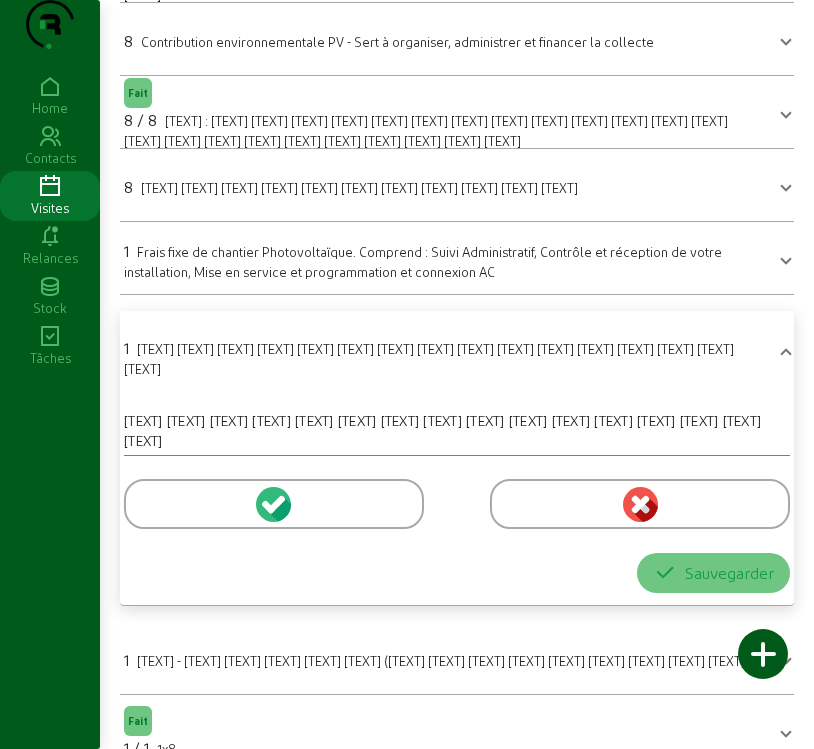 scroll, scrollTop: 0, scrollLeft: 0, axis: both 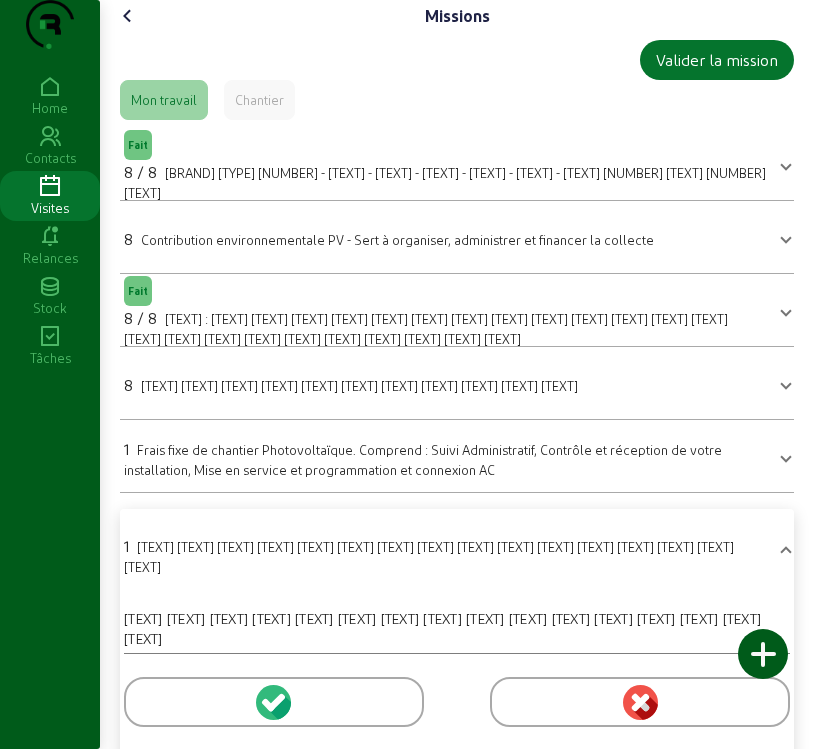 click at bounding box center [128, 16] 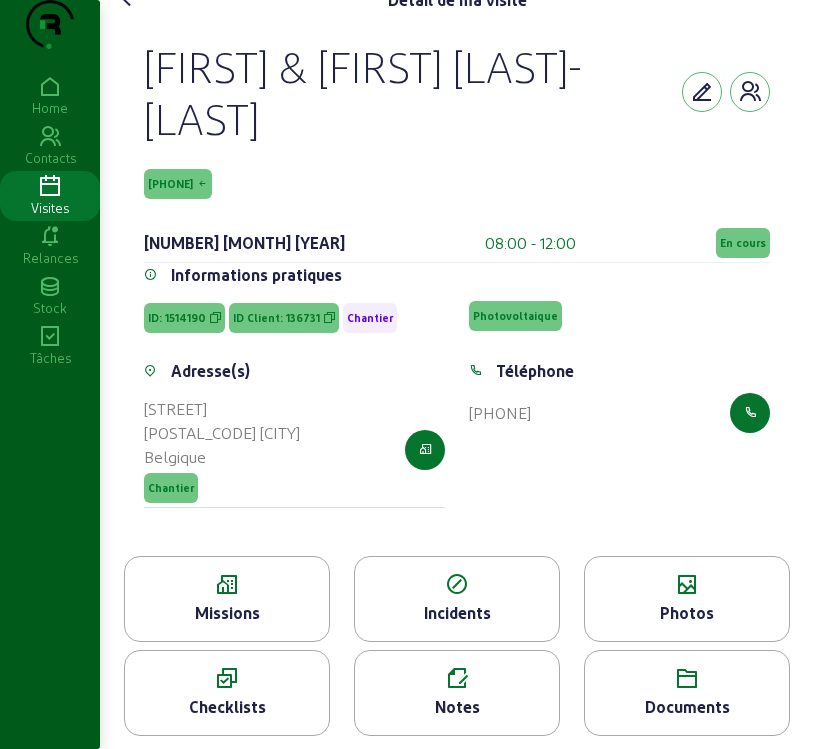 scroll, scrollTop: 59, scrollLeft: 0, axis: vertical 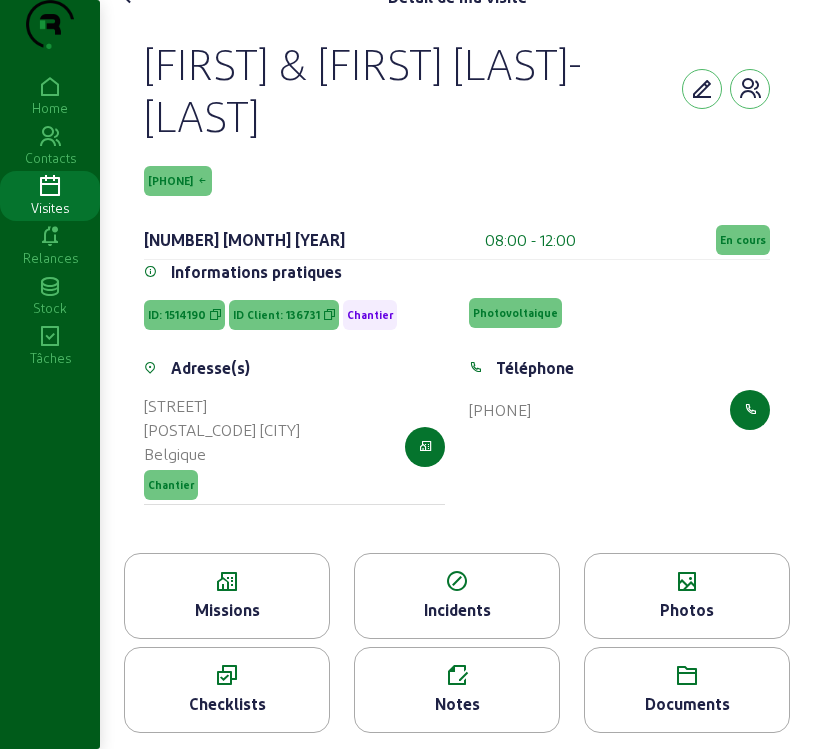 click on "Photos" at bounding box center [227, 610] 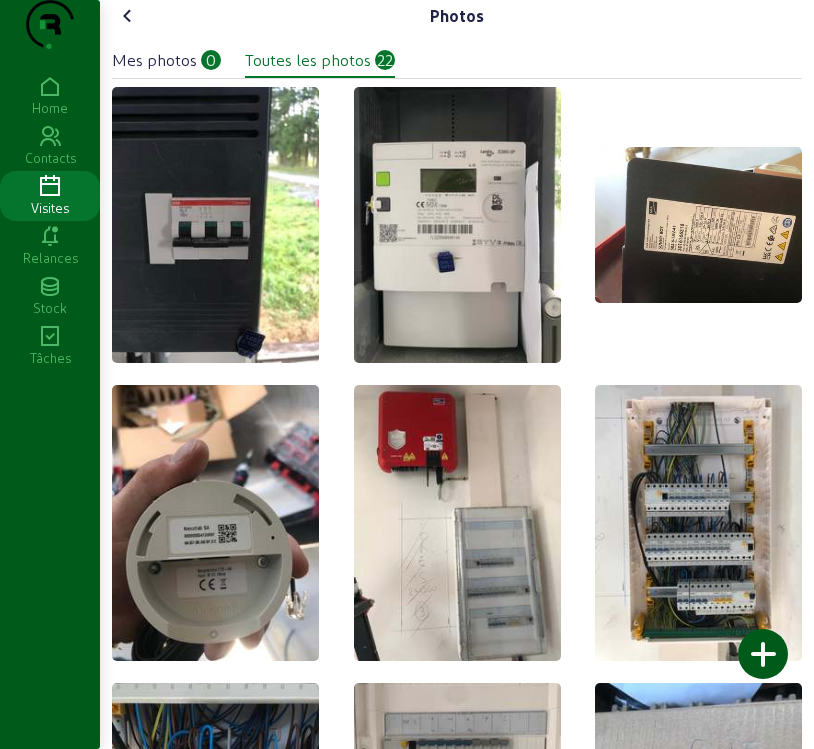 click on "0" at bounding box center (211, 60) 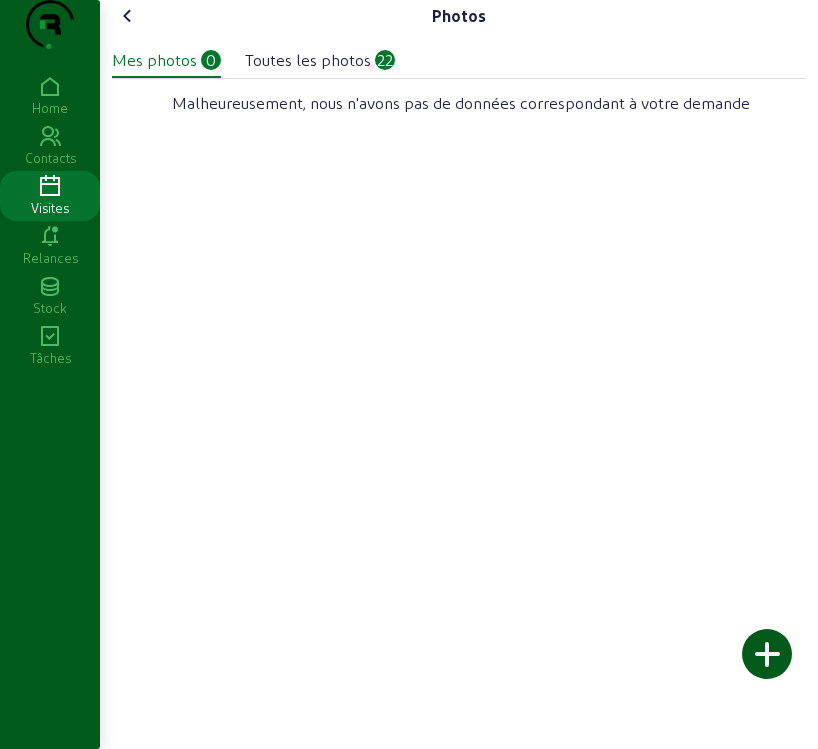 click at bounding box center [767, 654] 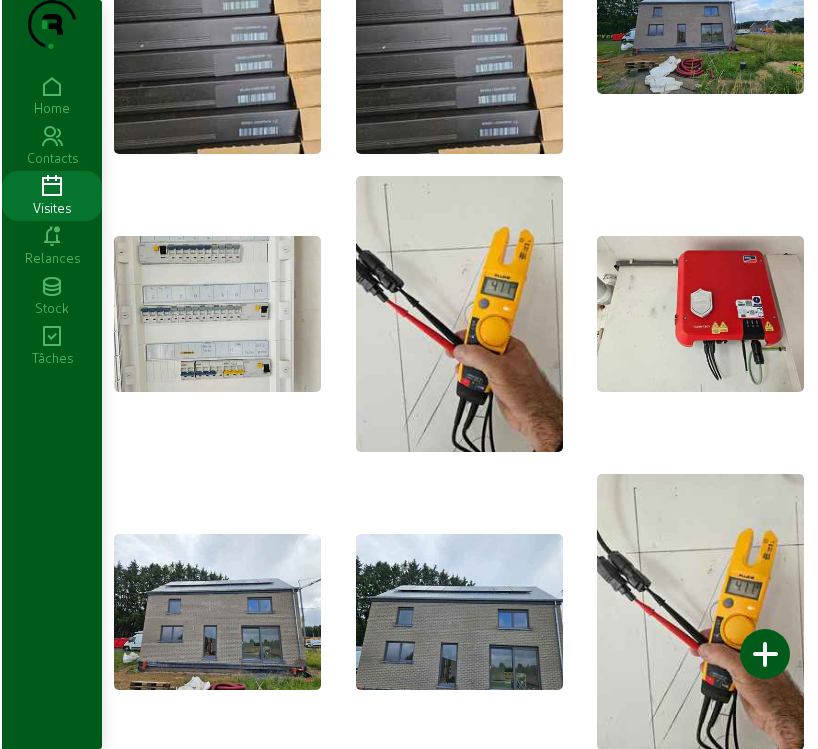 scroll, scrollTop: 0, scrollLeft: 0, axis: both 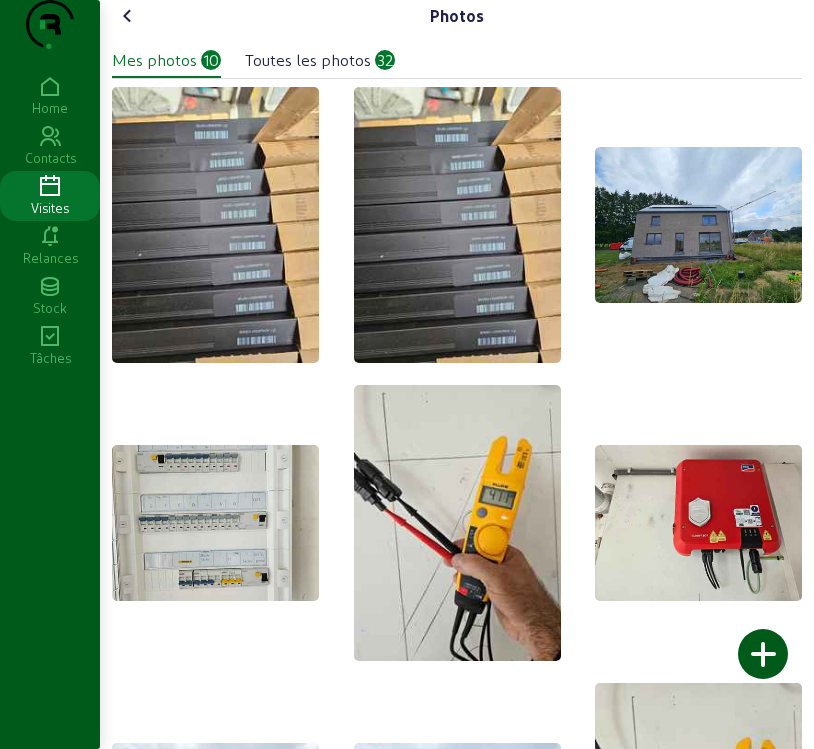 click at bounding box center [128, 16] 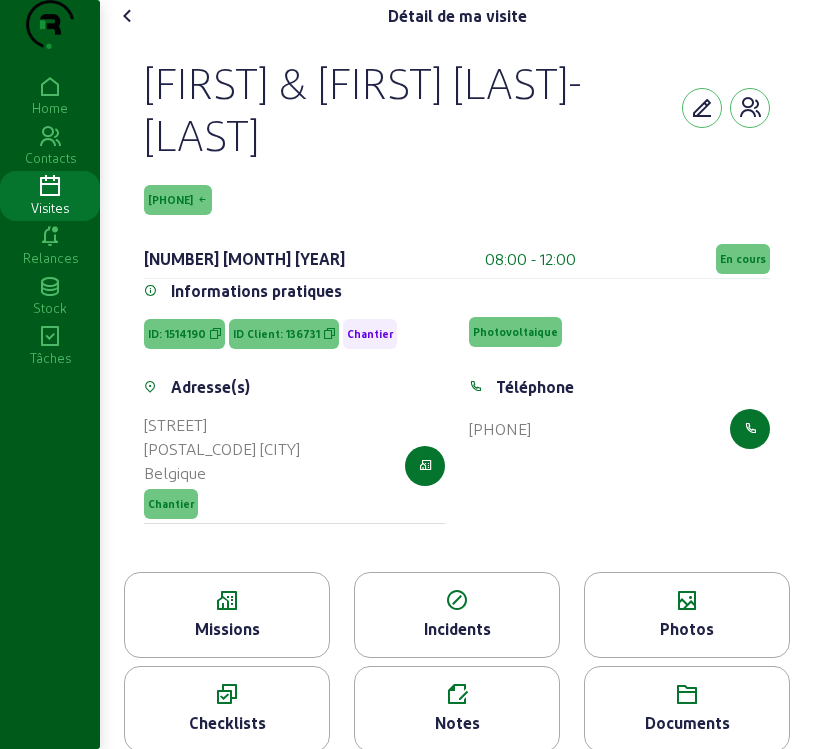 click on "En cours" at bounding box center [743, 259] 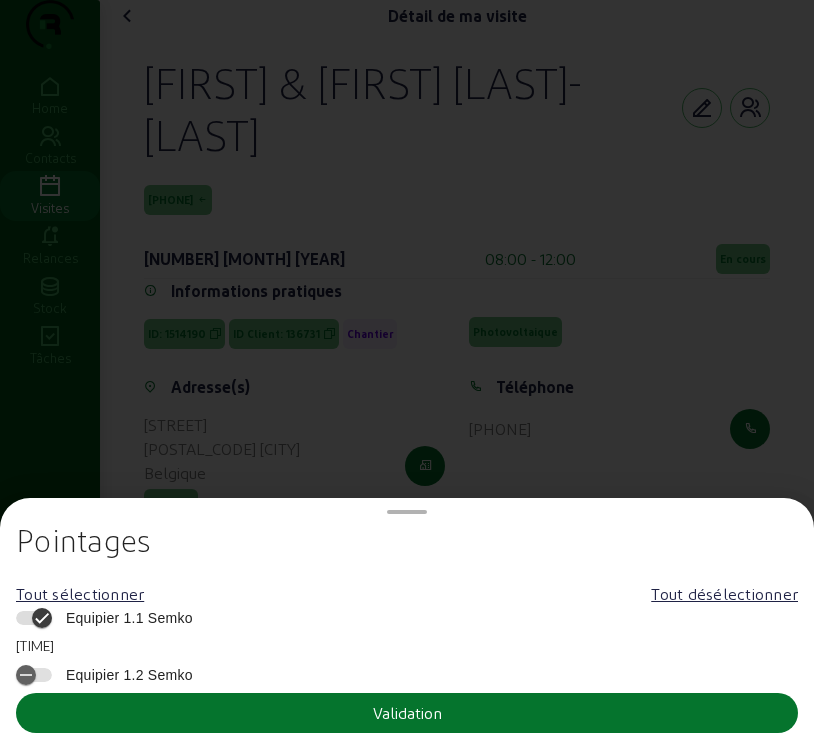 click on "Equipier 1.1 Semko" at bounding box center [124, 618] 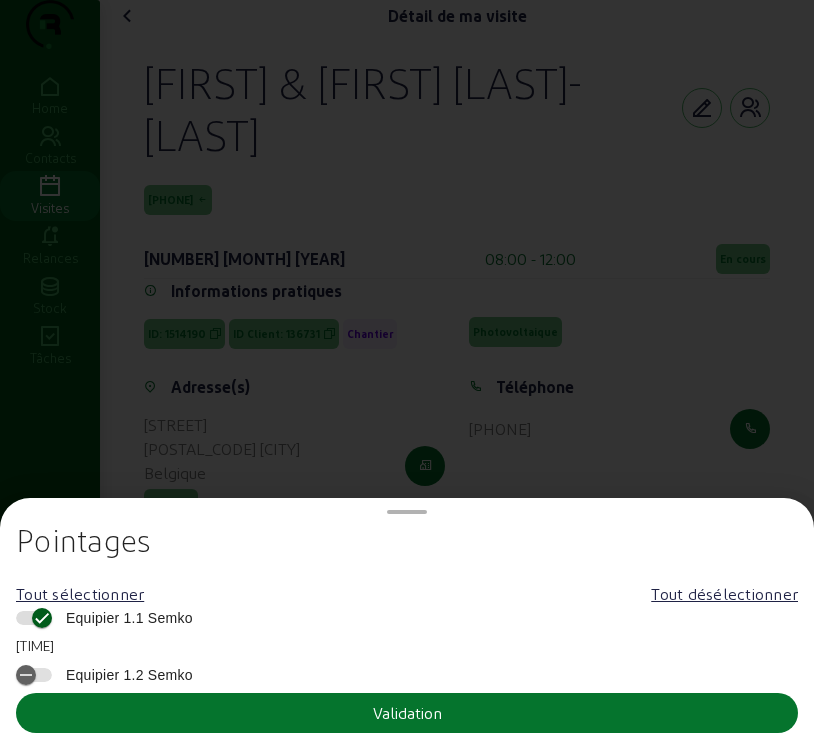 click on "Equipier 1.1 Semko" at bounding box center (34, 618) 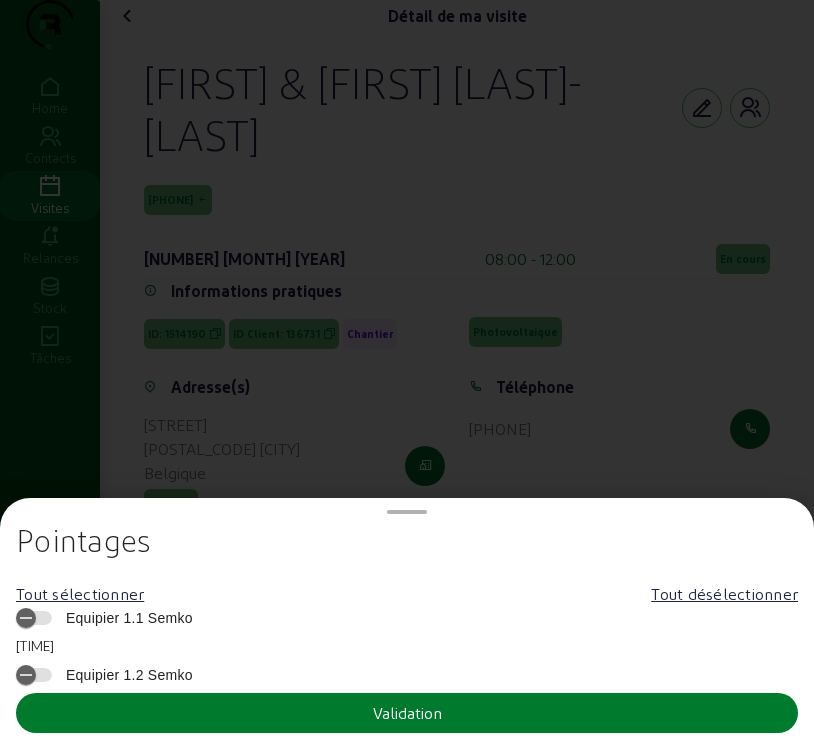 click on "Validation" at bounding box center [407, 713] 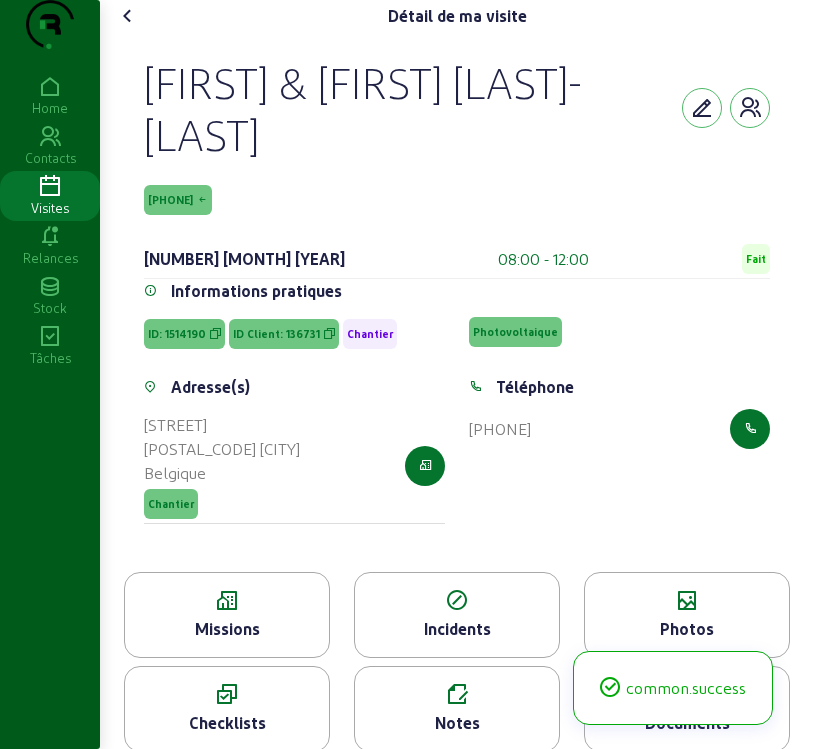 click at bounding box center [128, 16] 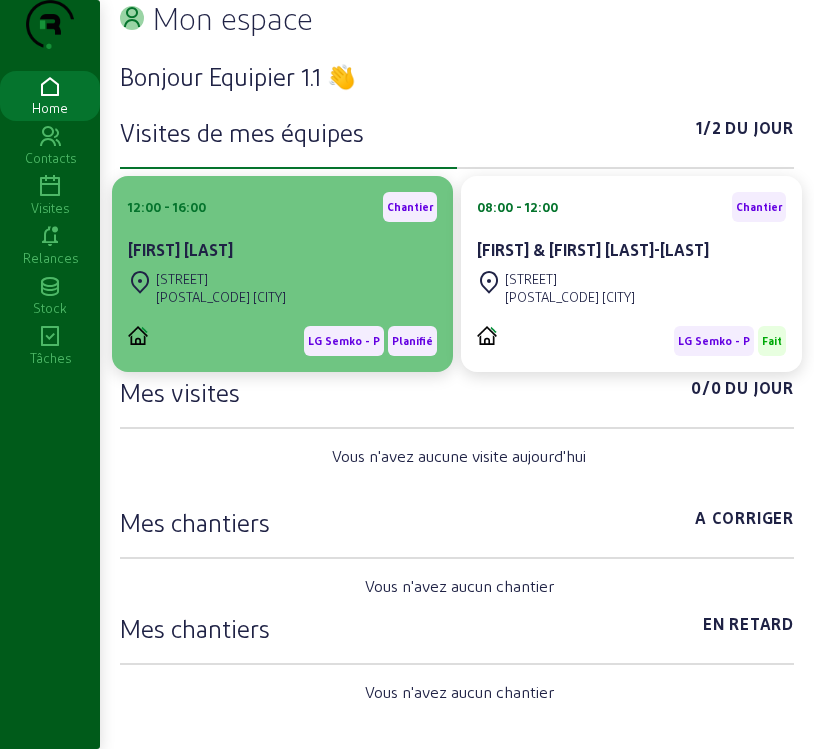 click on "[STREET] [NUMBER] [POSTAL_CODE] [CITY]" at bounding box center (282, 288) 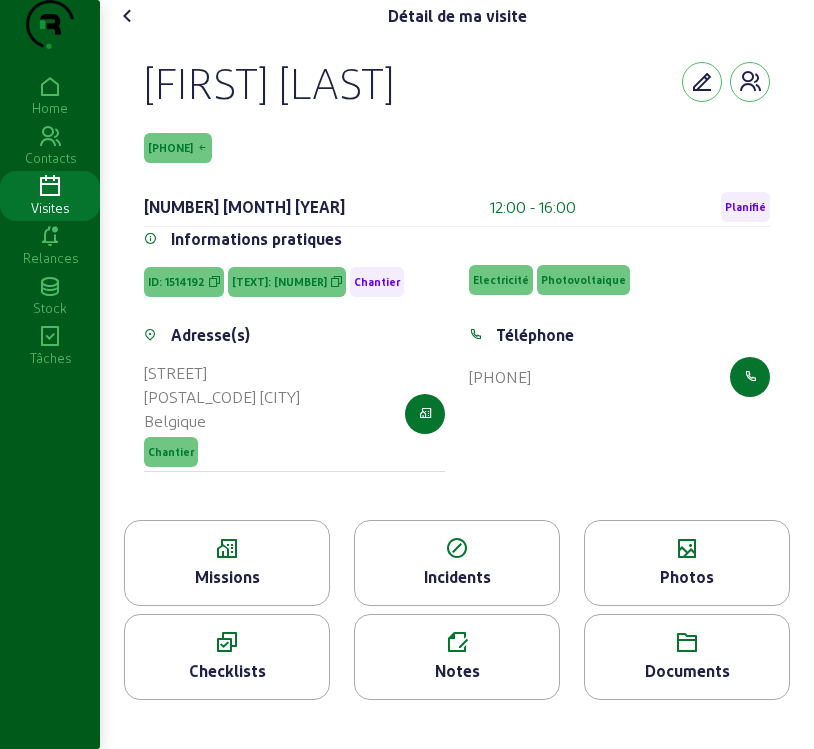 click on "Planifié" at bounding box center [745, 207] 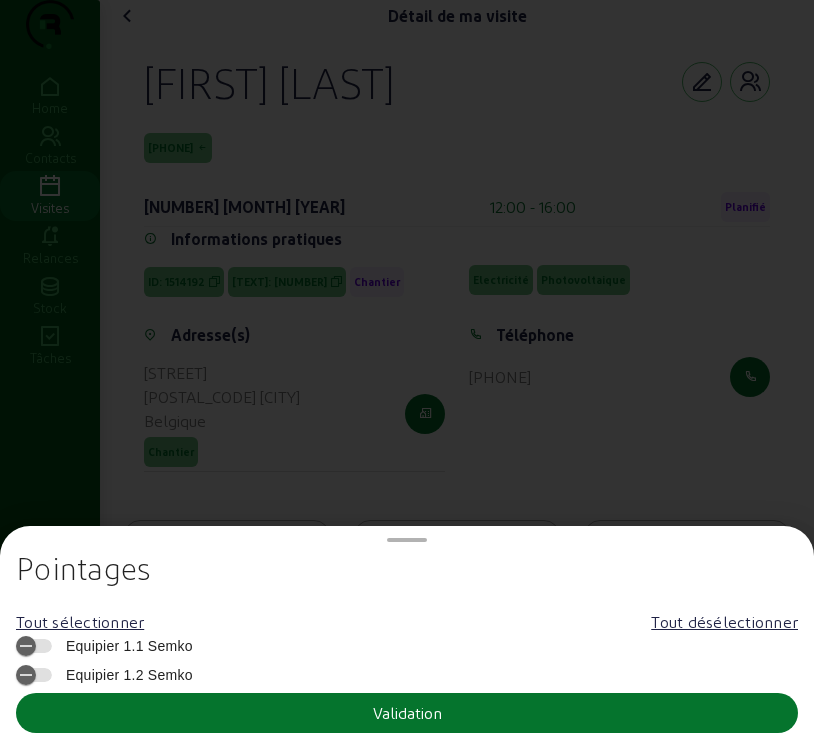 click on "Equipier 1.1 Semko" at bounding box center (124, 646) 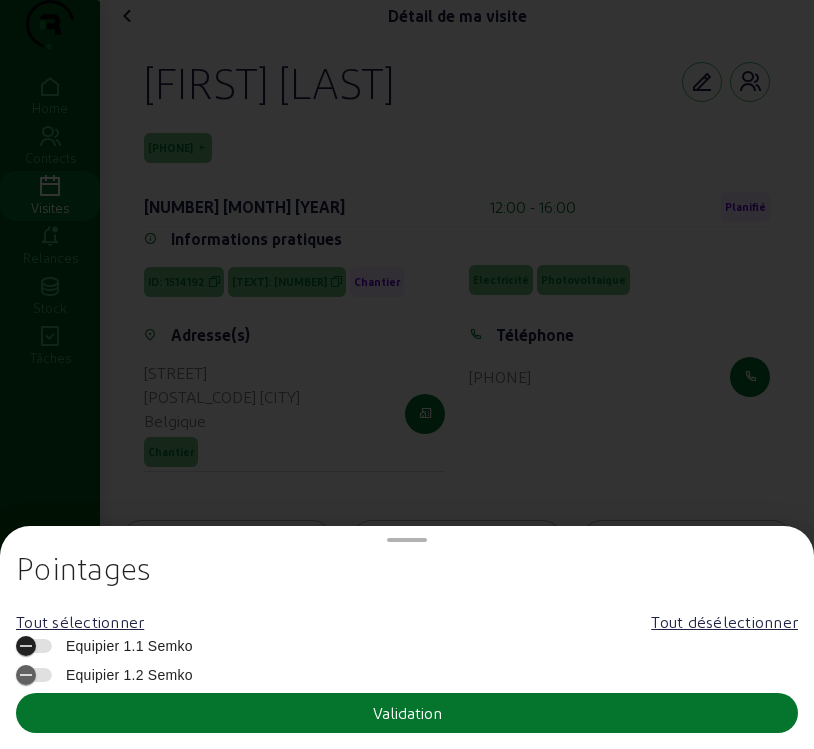 click on "Equipier 1.1 Semko" at bounding box center (34, 646) 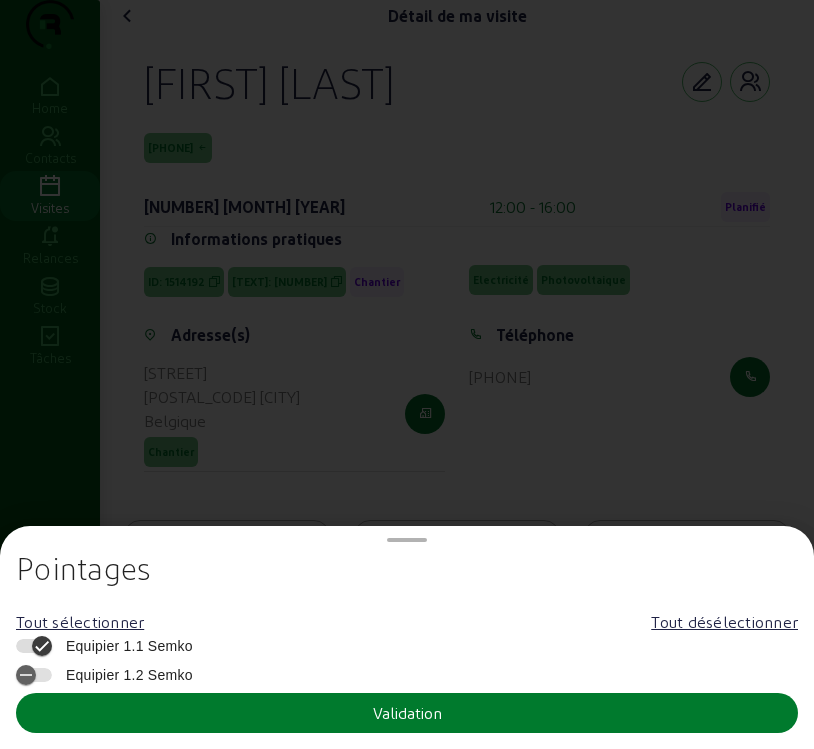 click on "Validation" at bounding box center (407, 713) 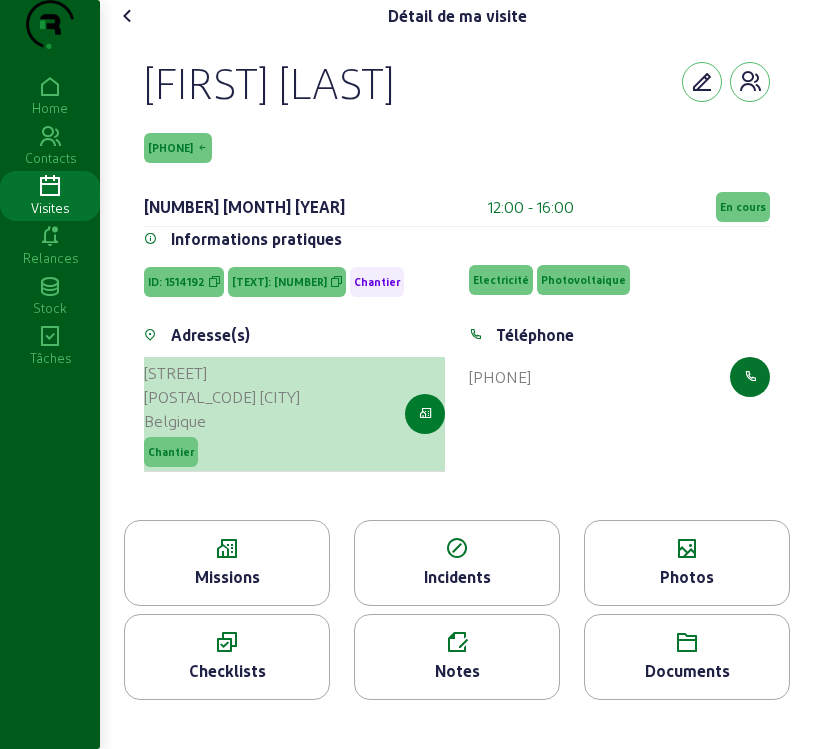 click at bounding box center (425, 414) 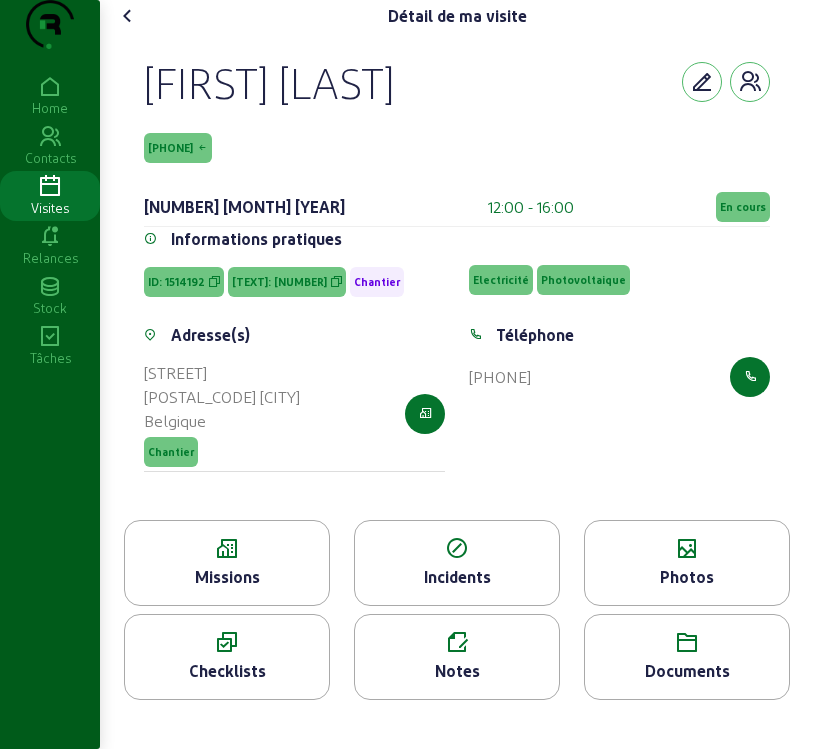 click at bounding box center [227, 549] 